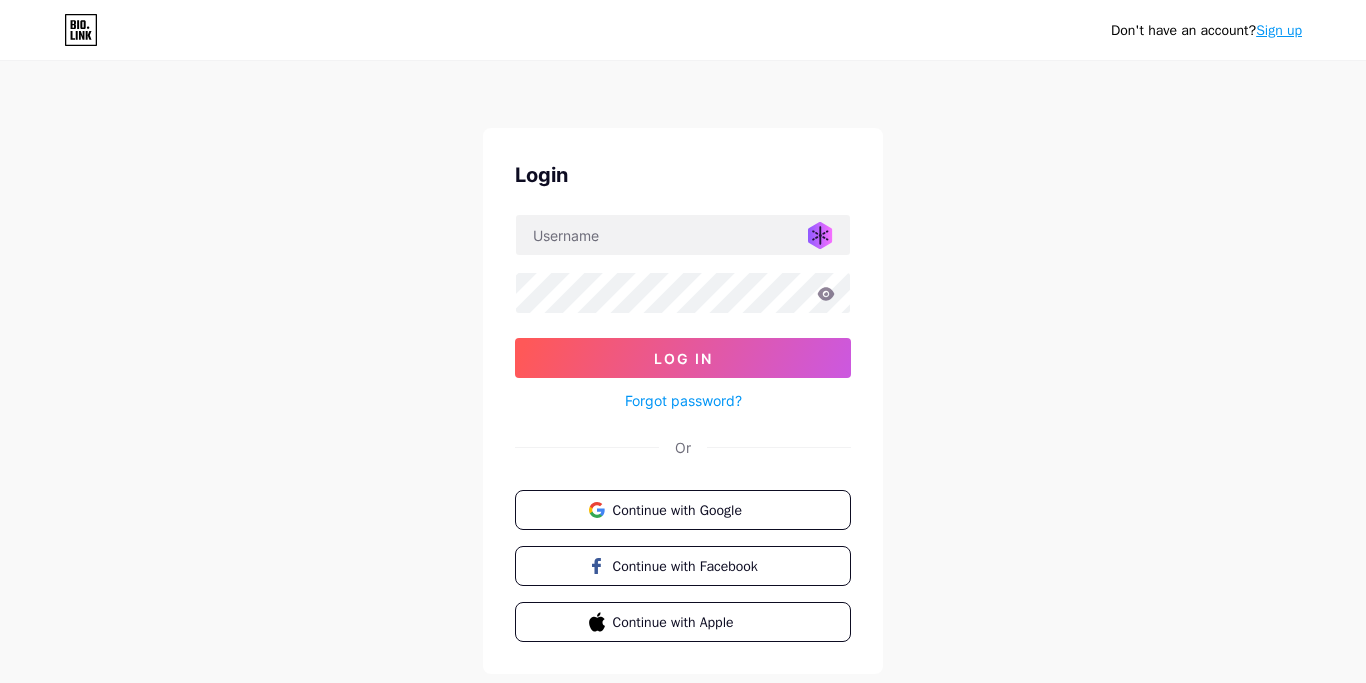 scroll, scrollTop: 0, scrollLeft: 0, axis: both 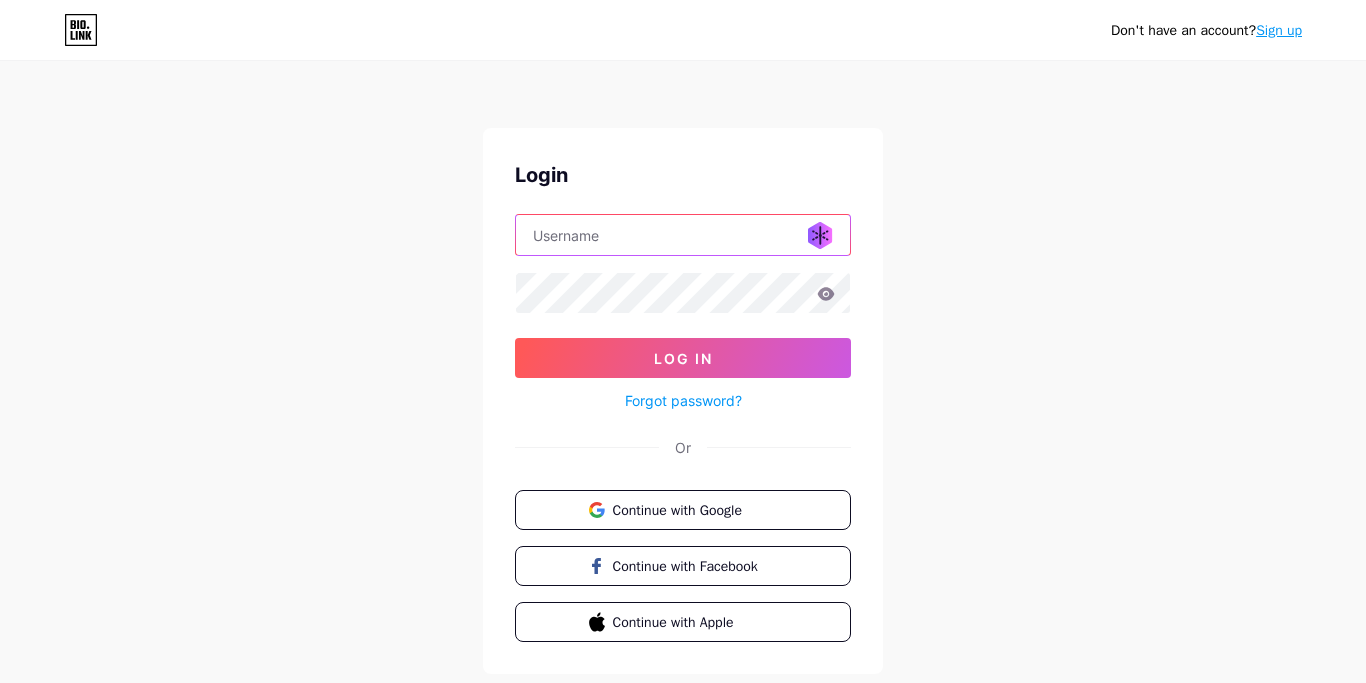 click at bounding box center (683, 235) 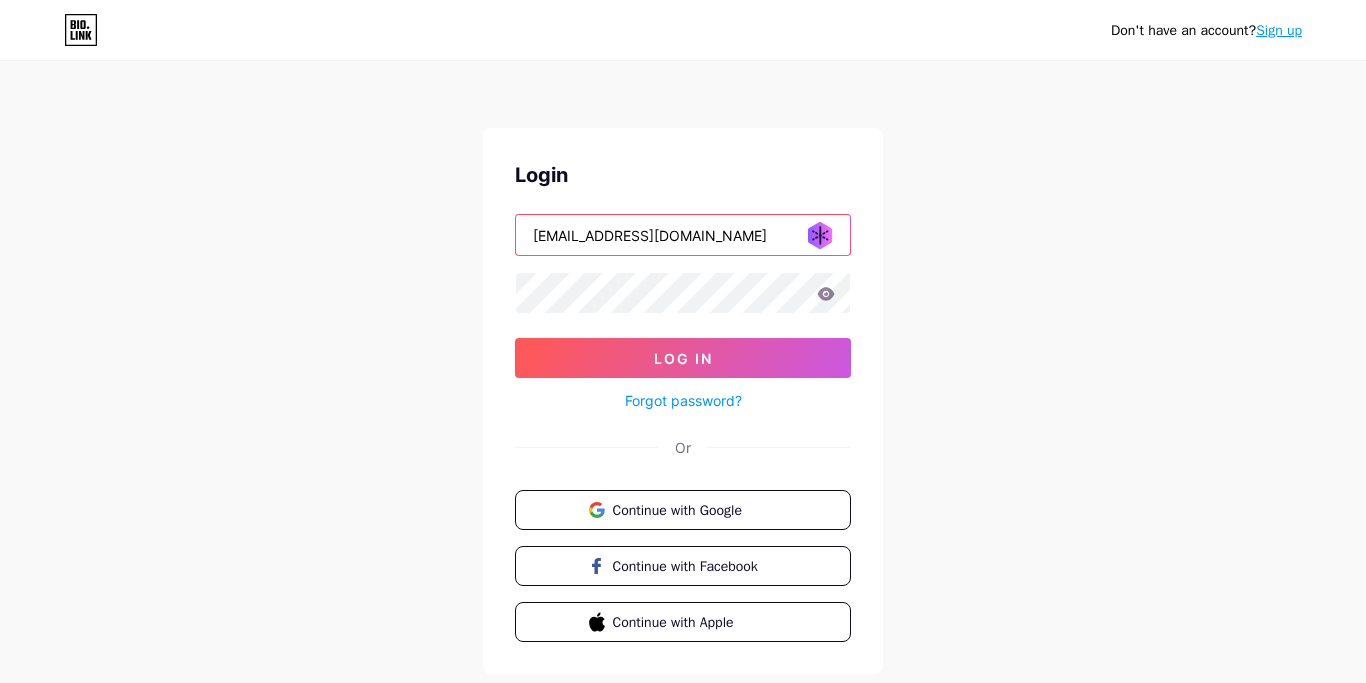 type on "[EMAIL_ADDRESS][DOMAIN_NAME]" 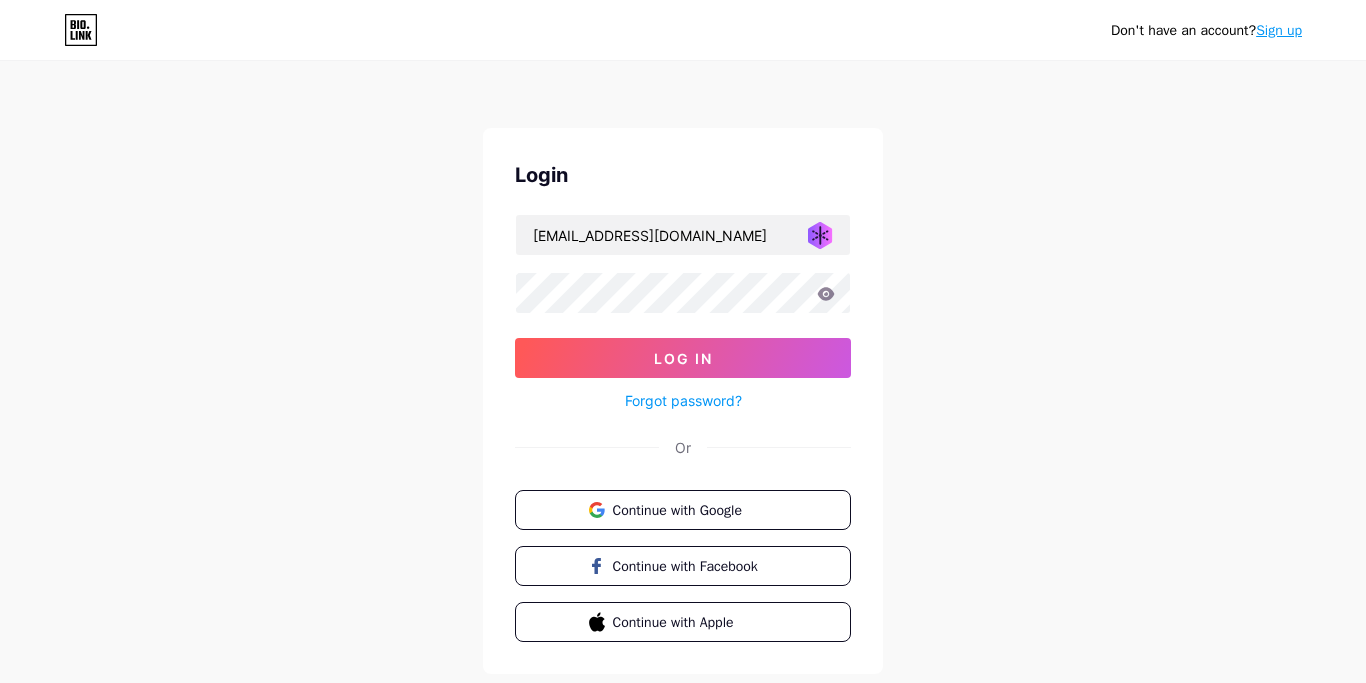 click 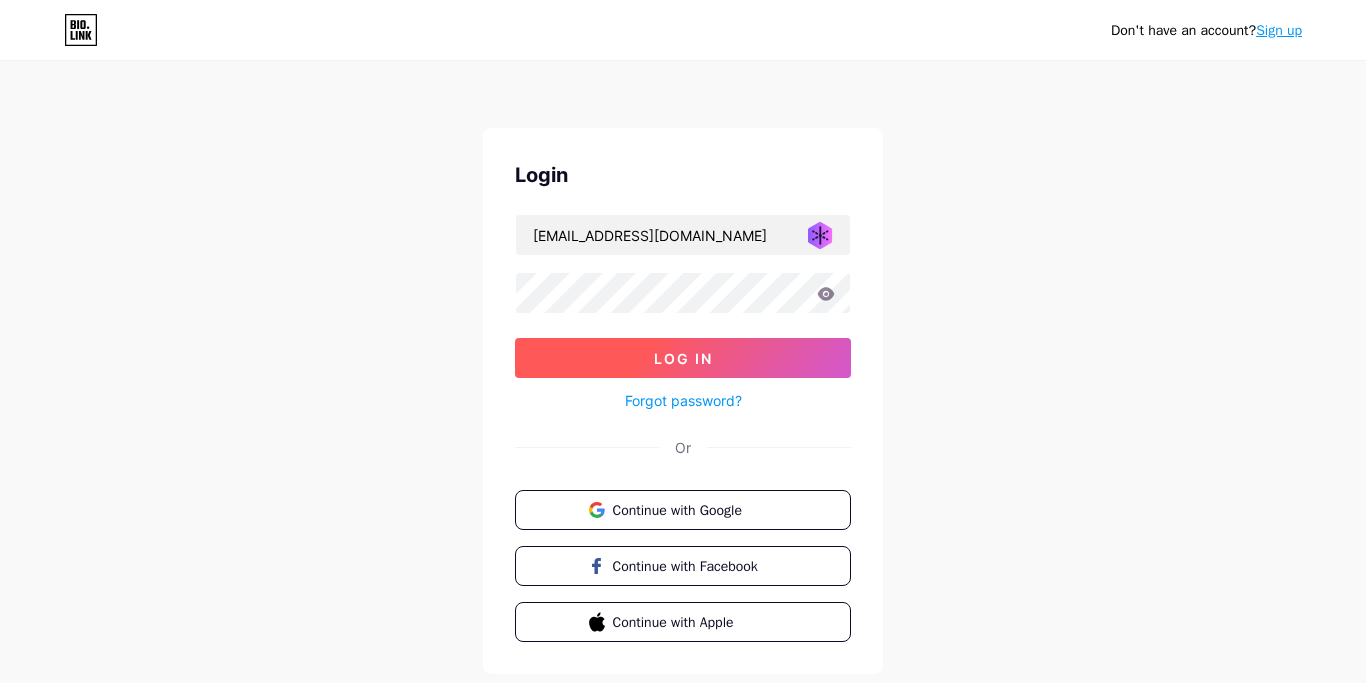 click on "Log In" at bounding box center [683, 358] 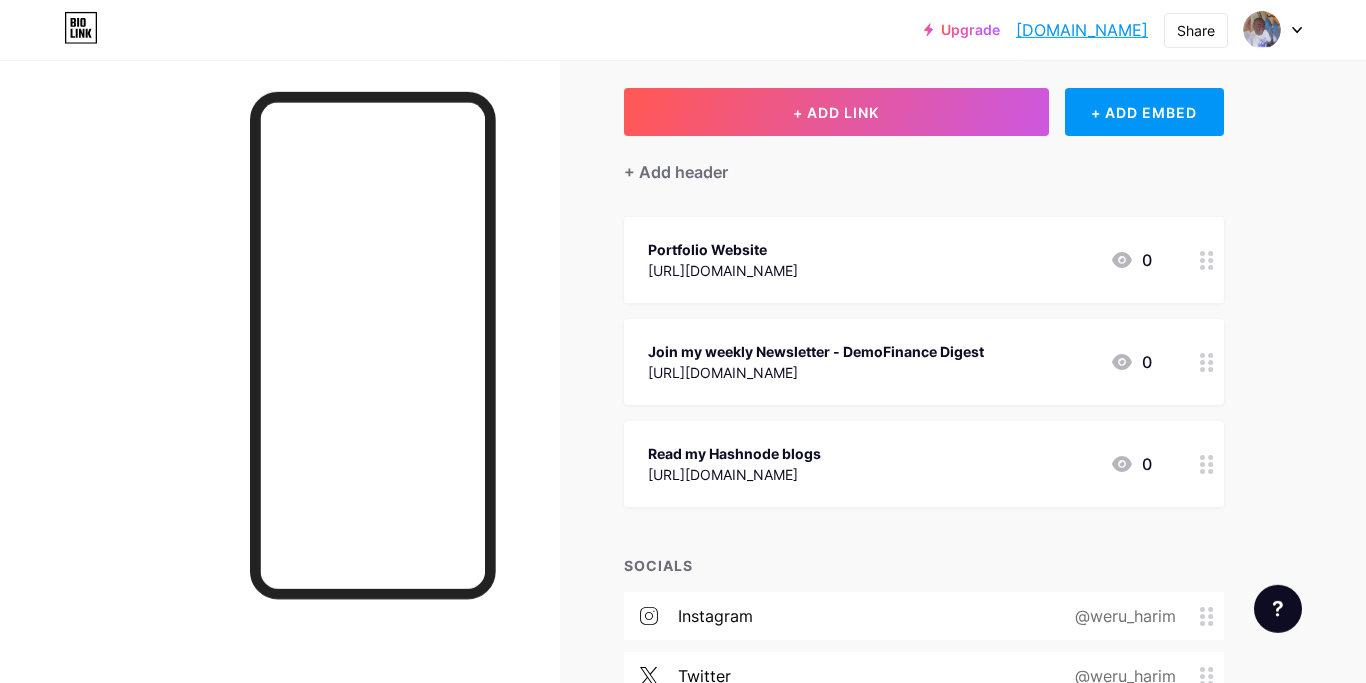 scroll, scrollTop: 104, scrollLeft: 0, axis: vertical 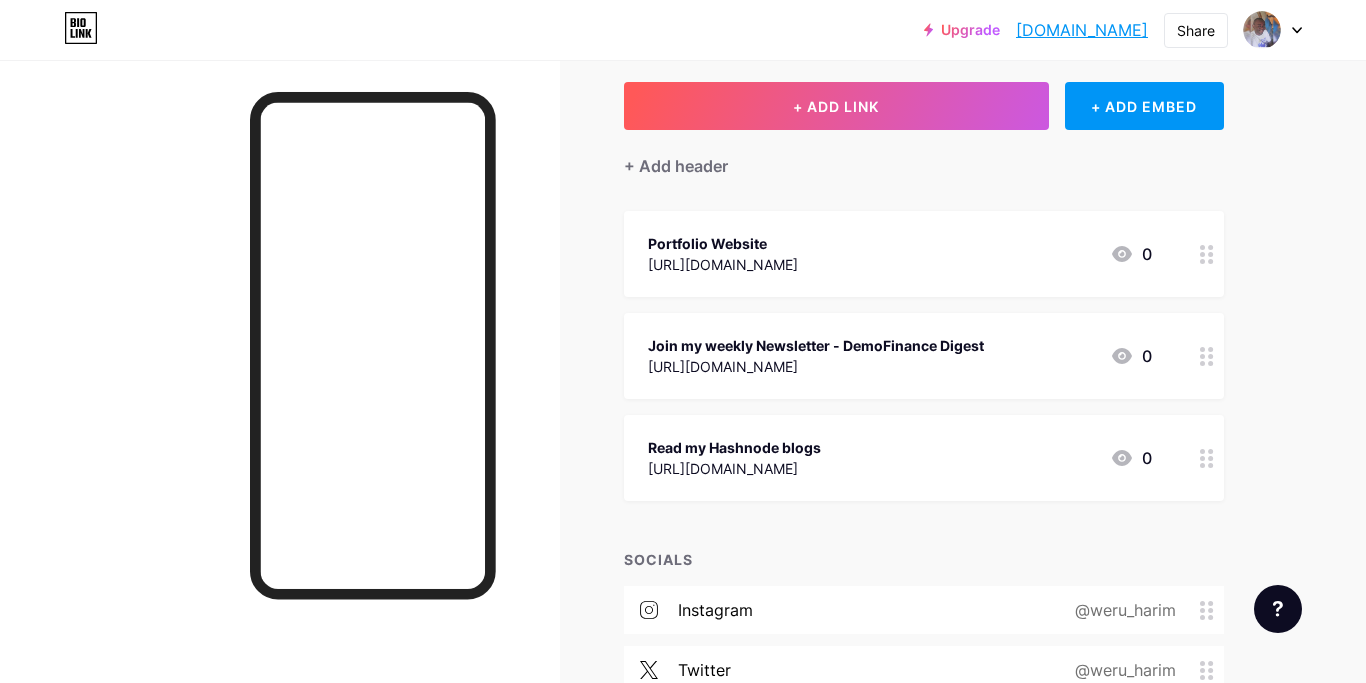 click on "Read my Hashnode blogs
[URL][DOMAIN_NAME]
0" at bounding box center (900, 458) 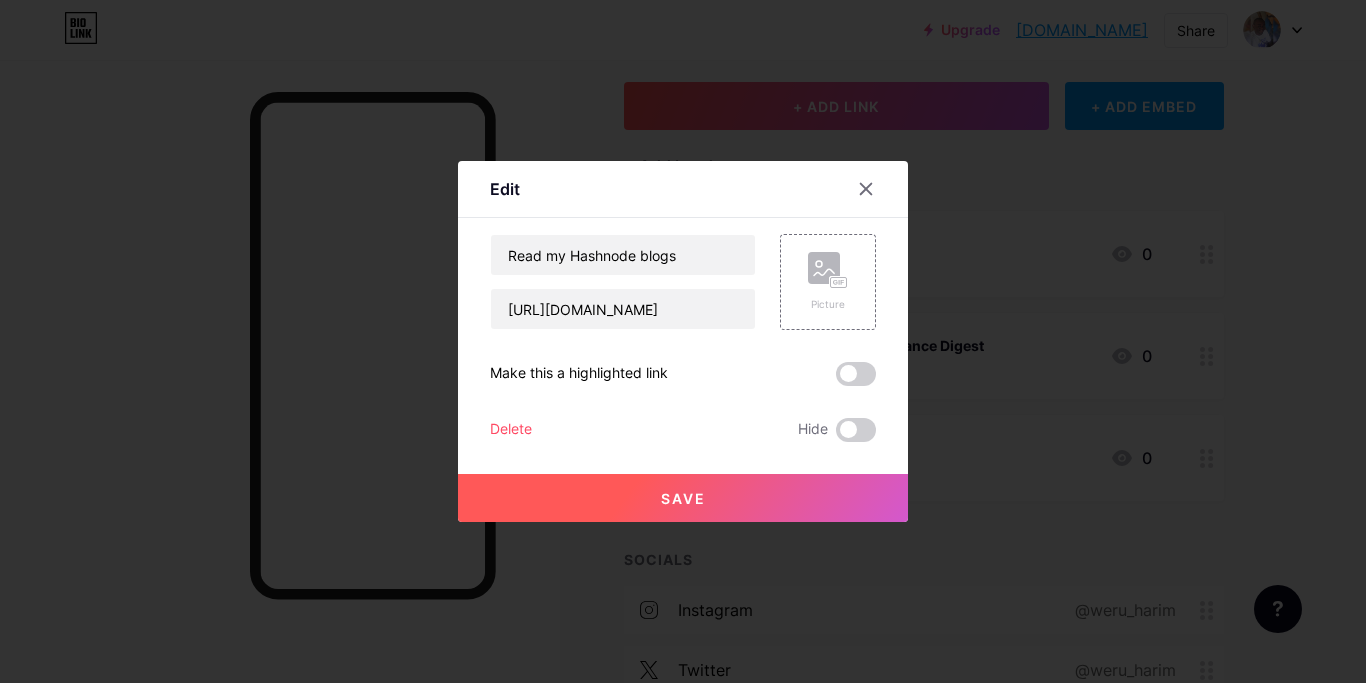 click on "Delete" at bounding box center [511, 430] 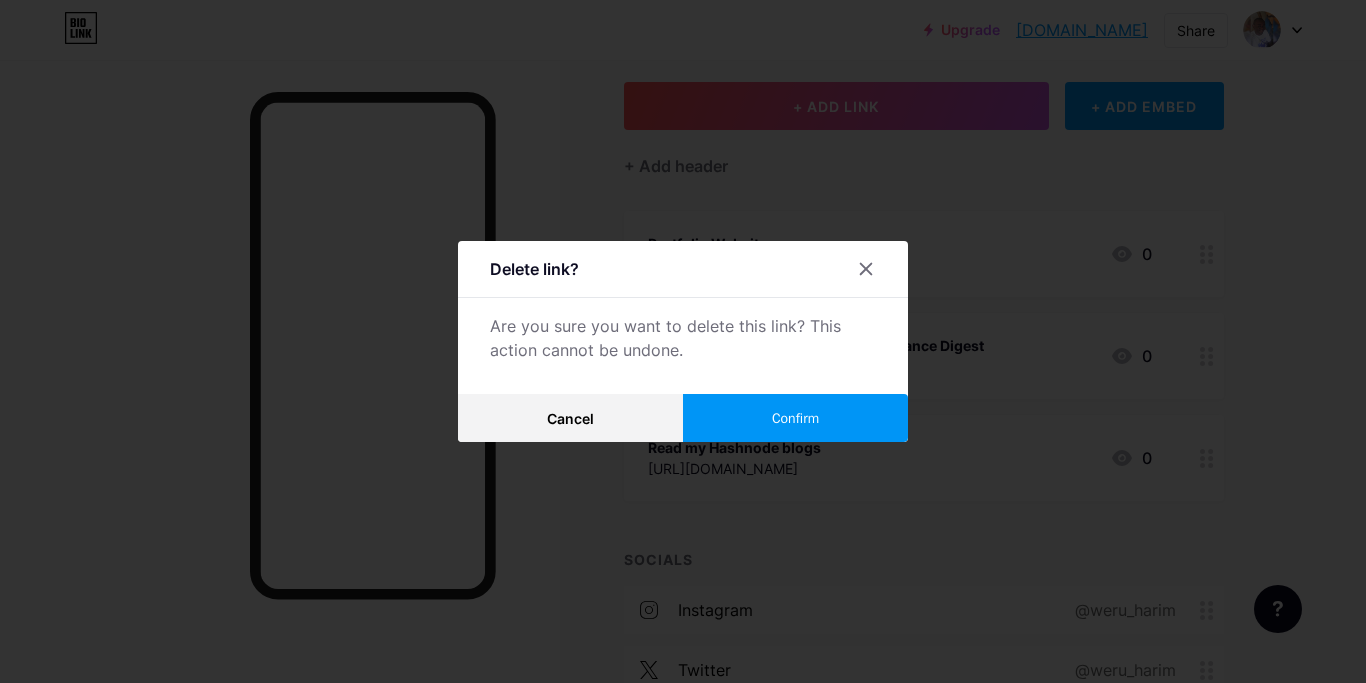 click on "Confirm" at bounding box center (795, 418) 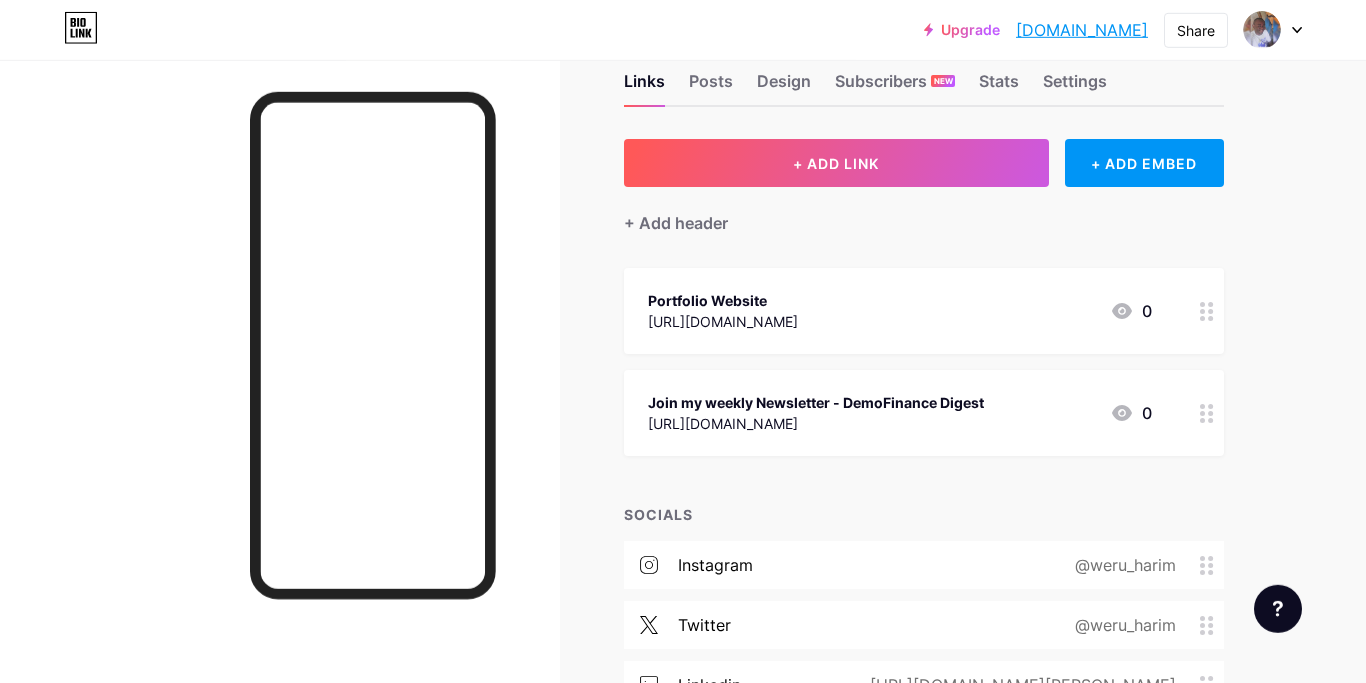 scroll, scrollTop: 42, scrollLeft: 0, axis: vertical 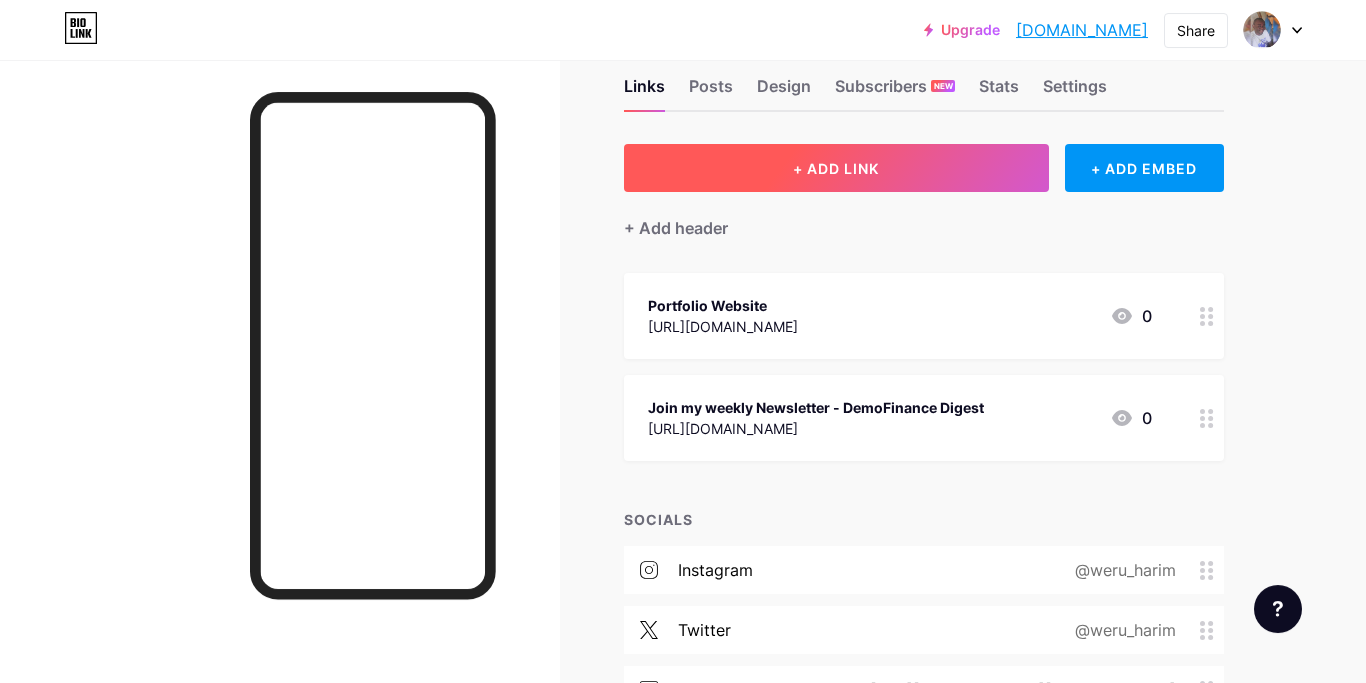 click on "+ ADD LINK" at bounding box center [836, 168] 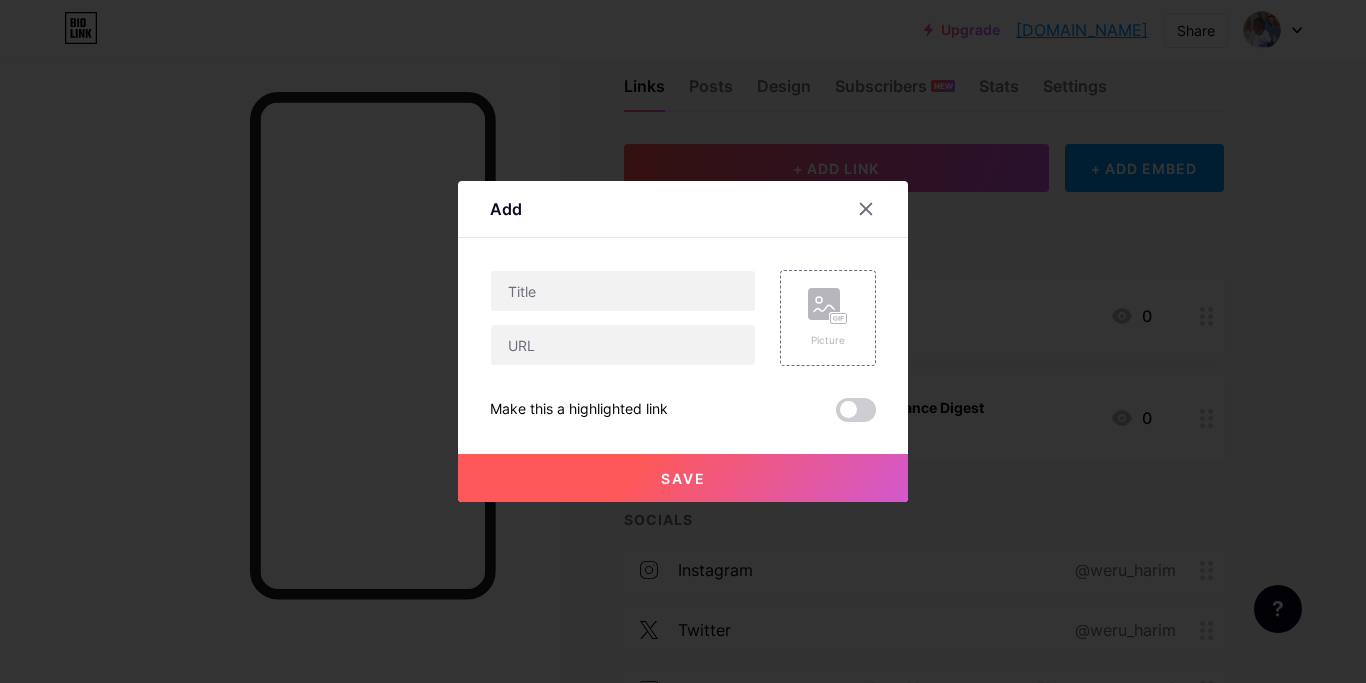 click on "Picture
Make this a highlighted link
Save" at bounding box center [683, 346] 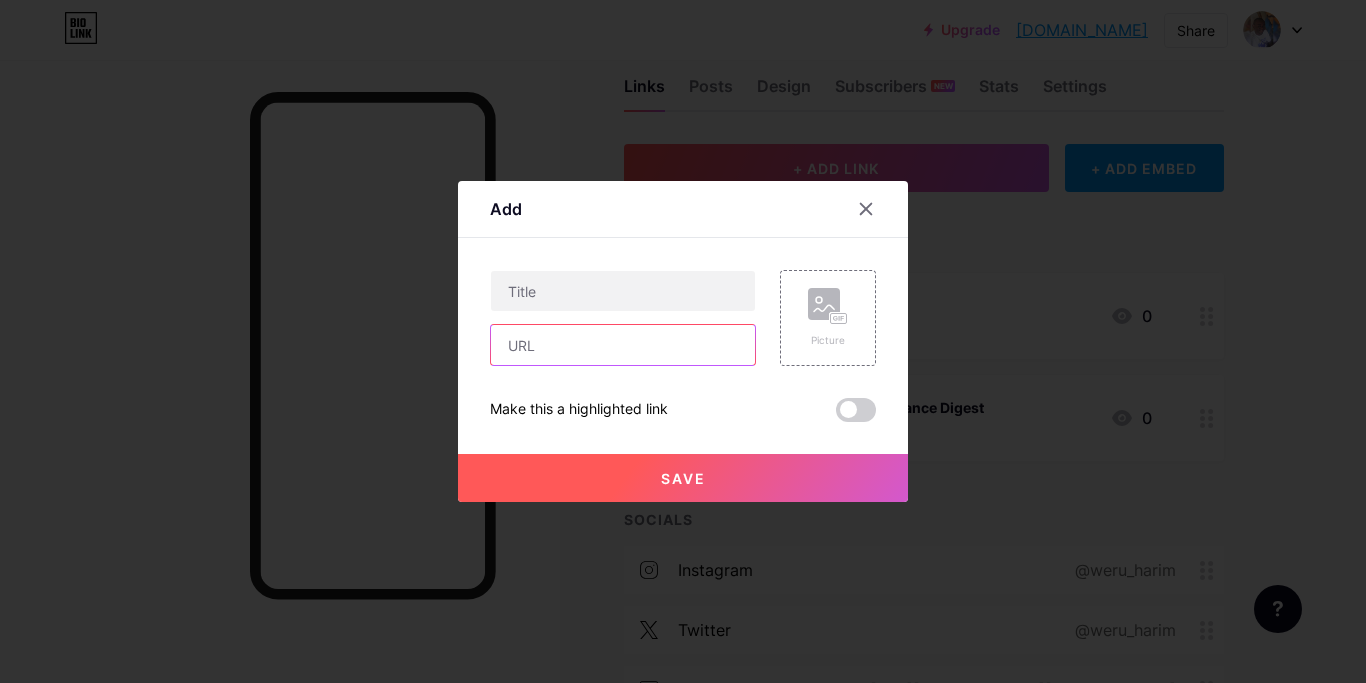 click at bounding box center [623, 345] 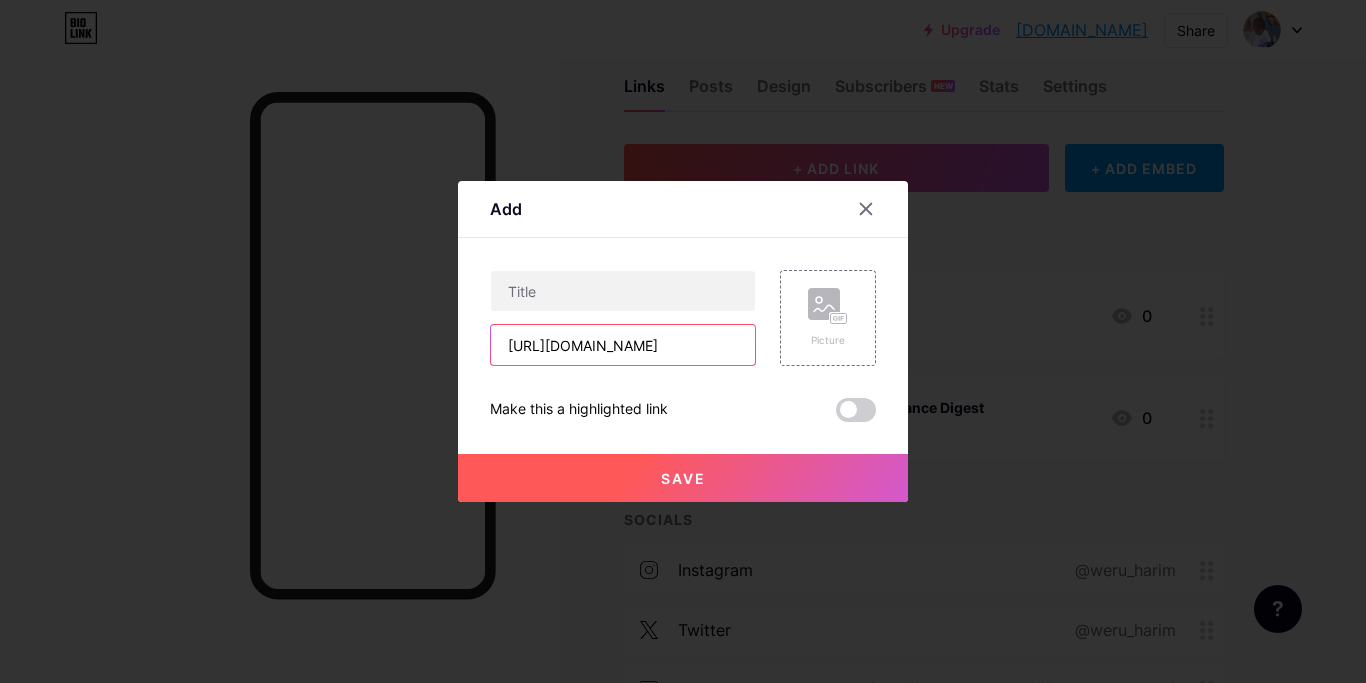 scroll, scrollTop: 0, scrollLeft: 23, axis: horizontal 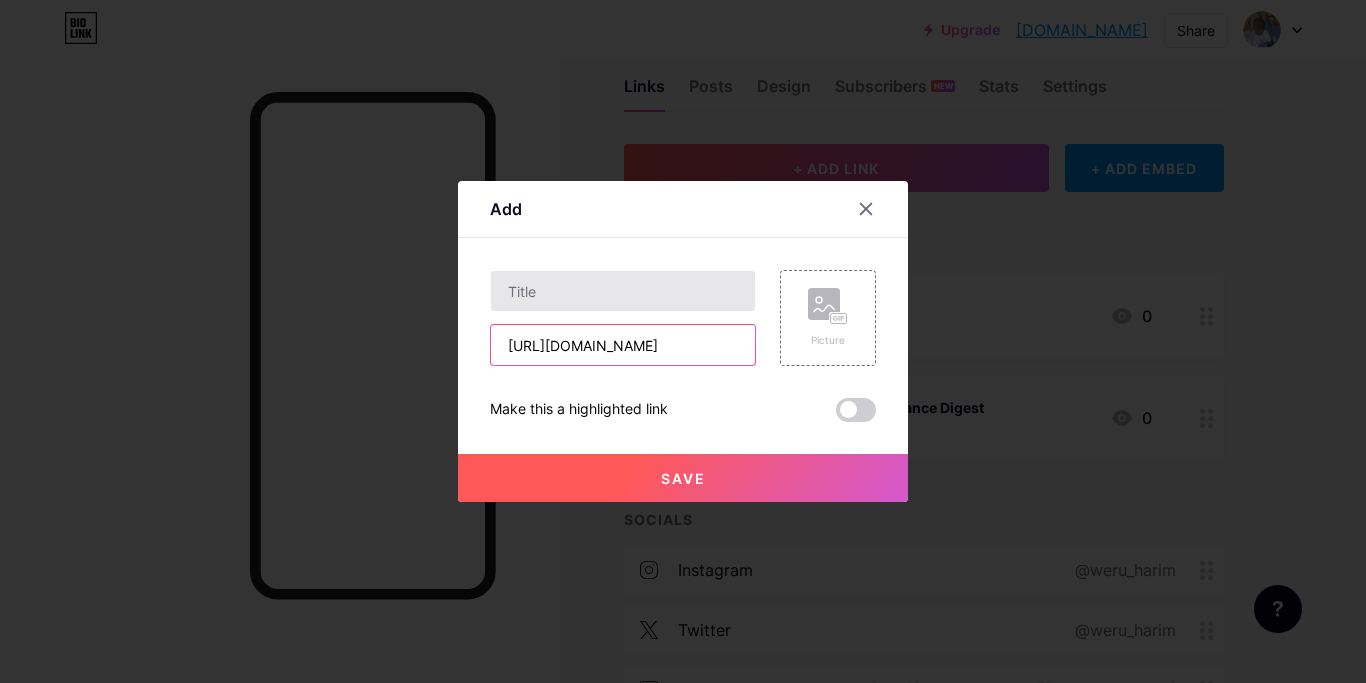 type on "[URL][DOMAIN_NAME]" 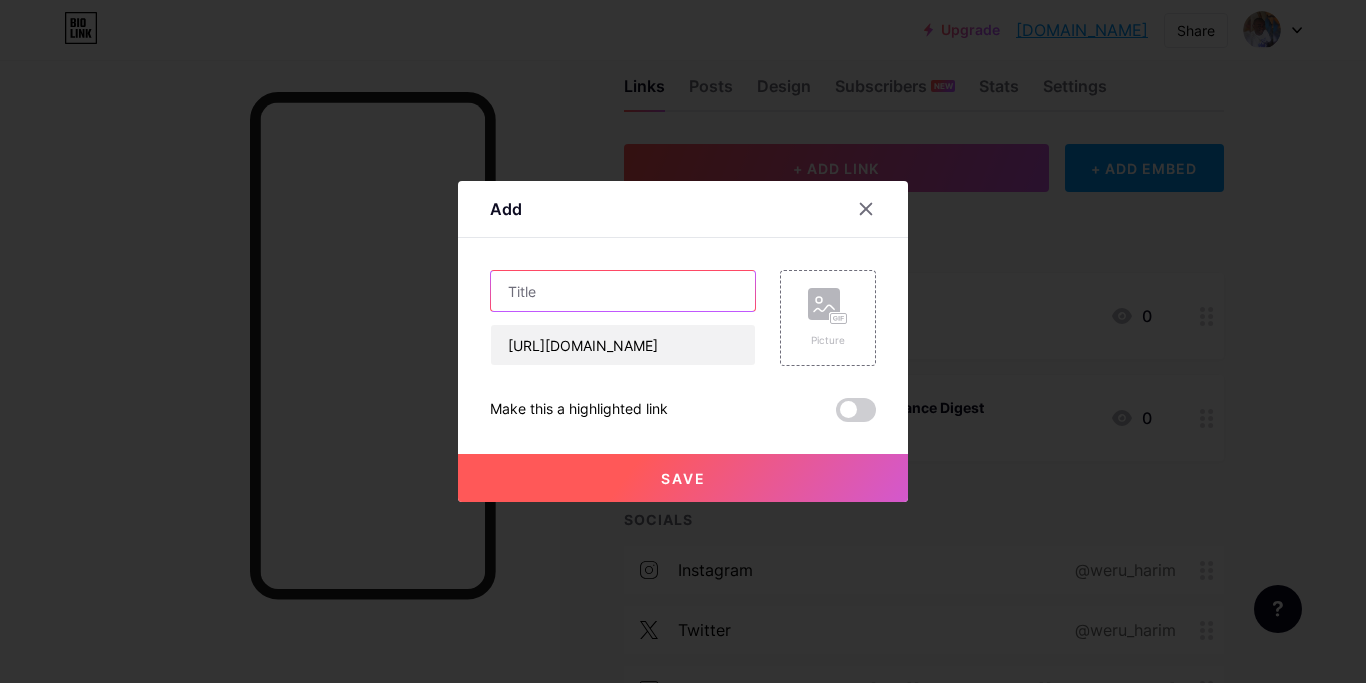 click at bounding box center (623, 291) 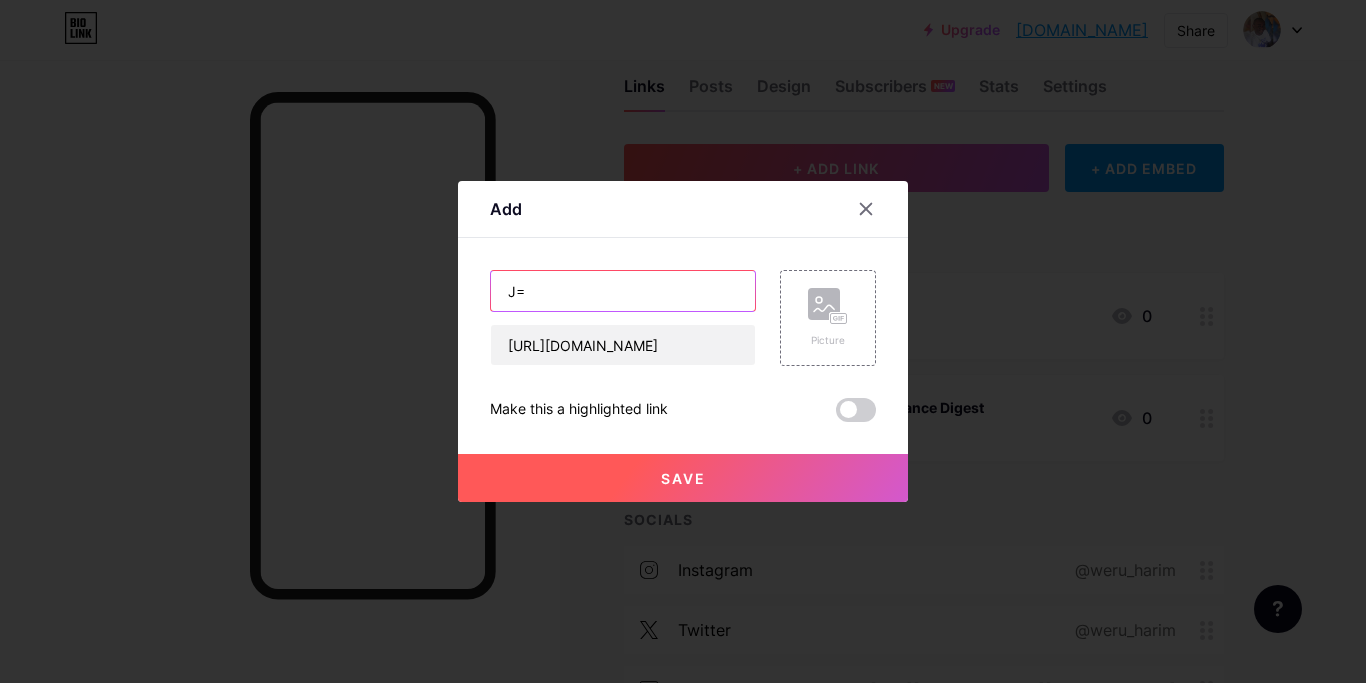 type on "J" 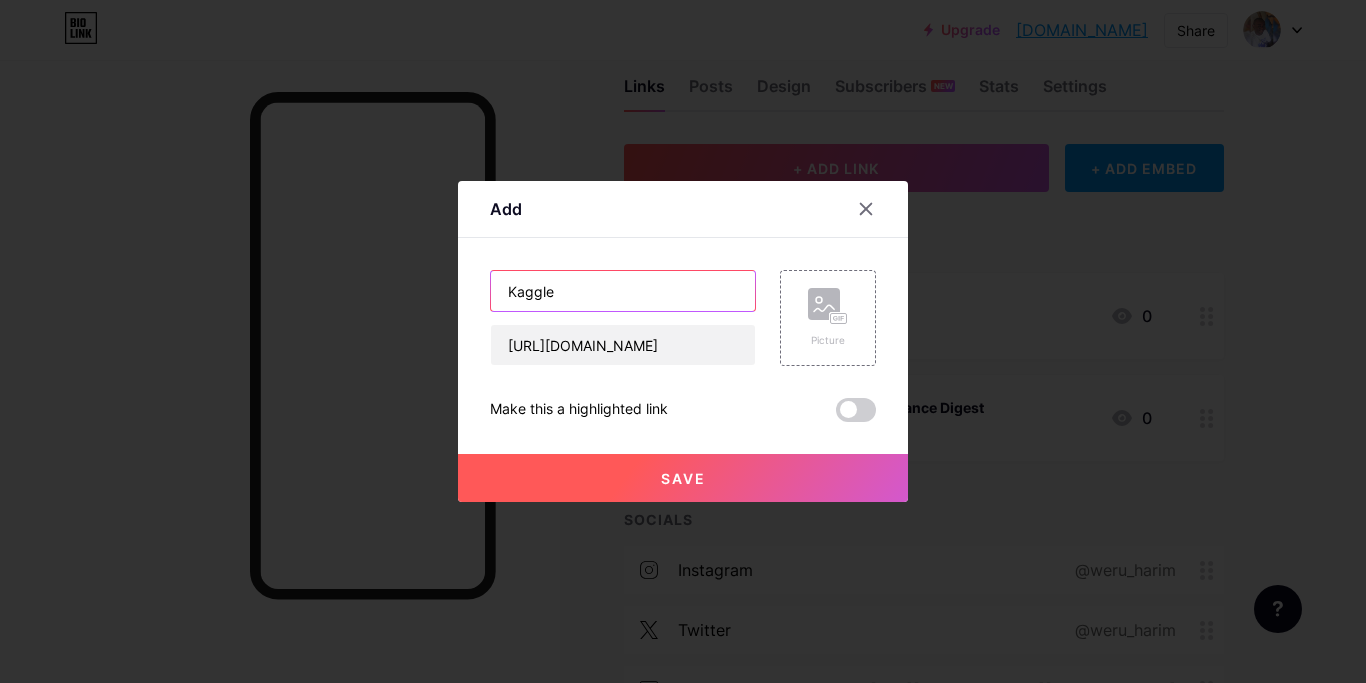 type on "Kaggle" 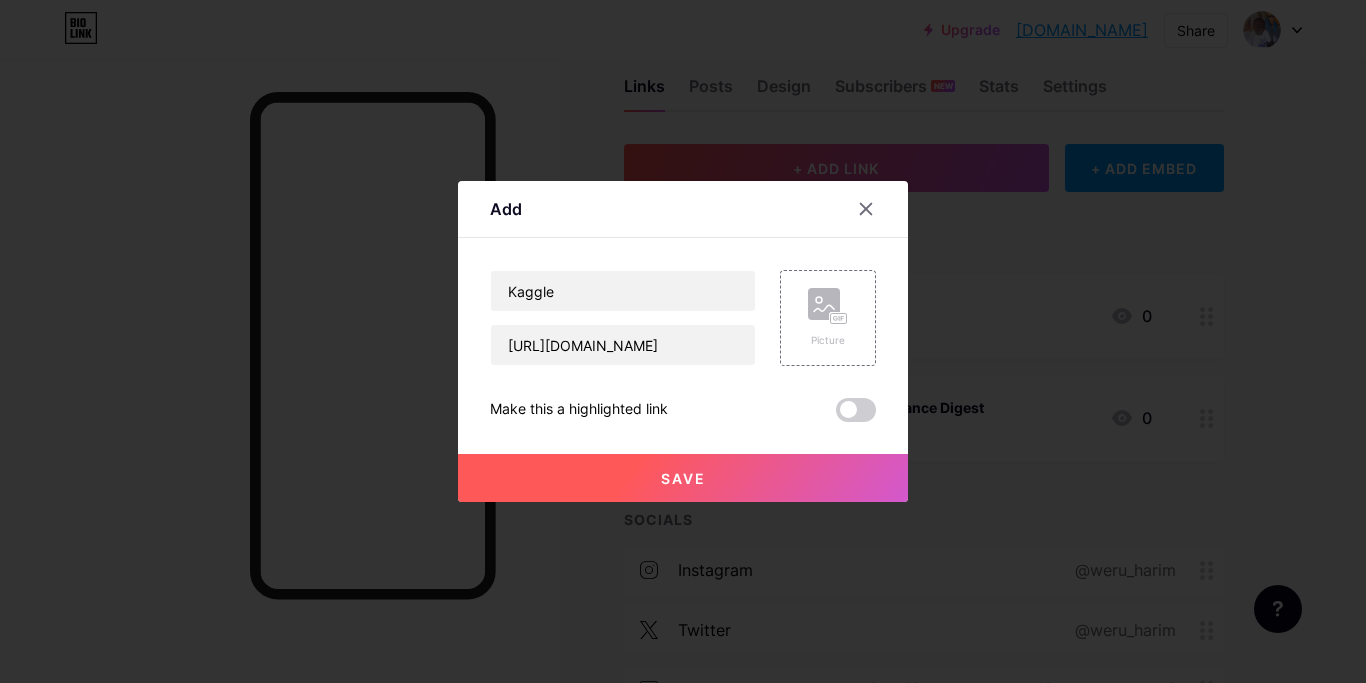 click on "Save" at bounding box center (683, 478) 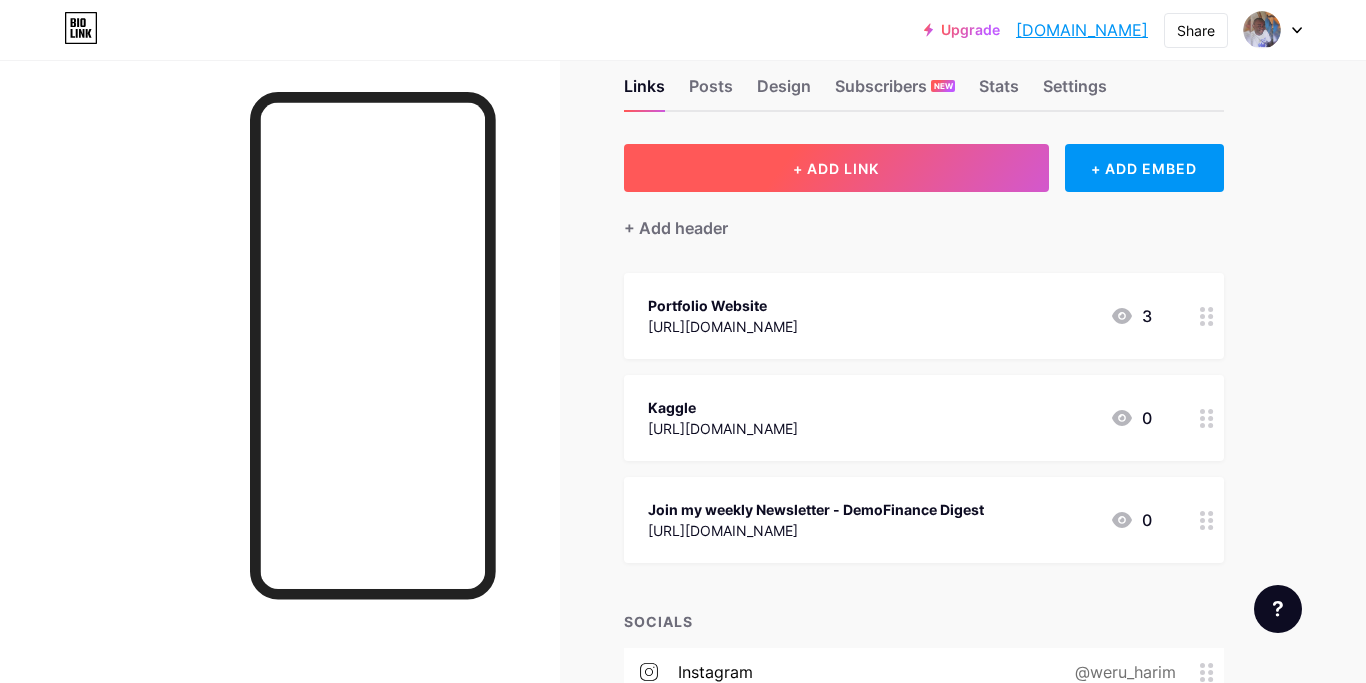 click on "+ ADD LINK" at bounding box center (836, 168) 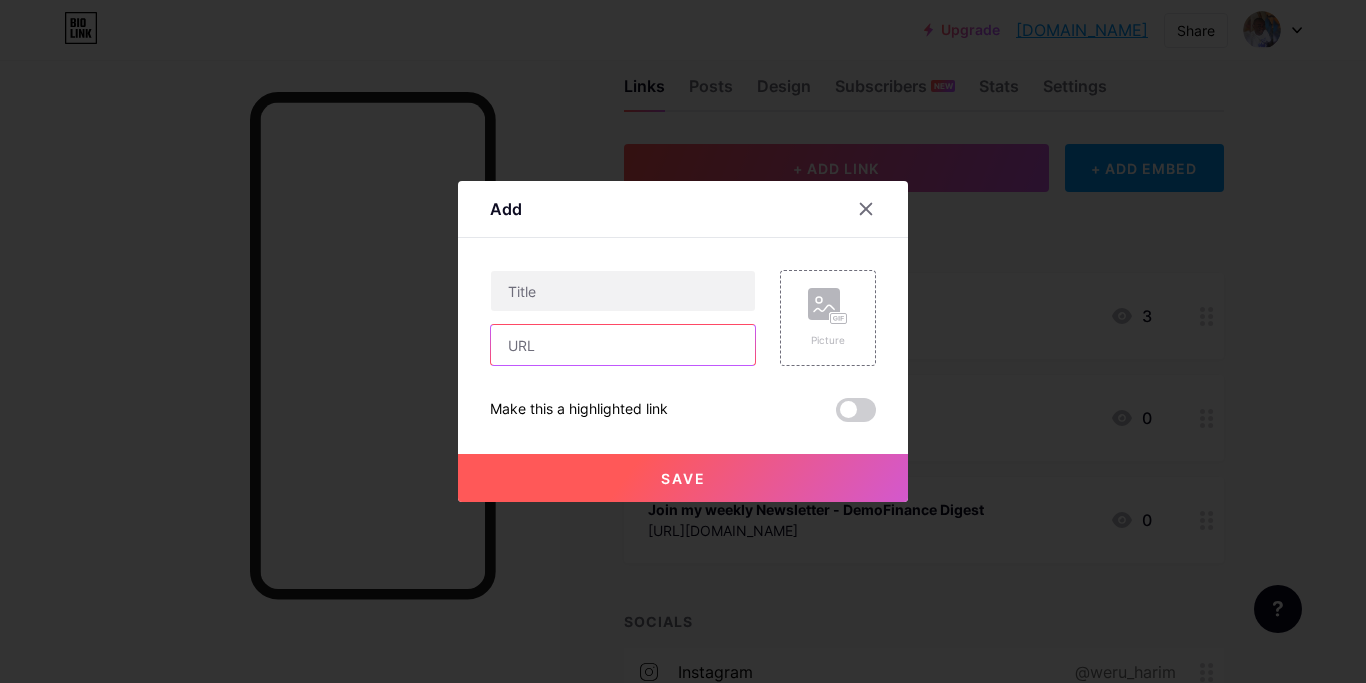 click at bounding box center (623, 345) 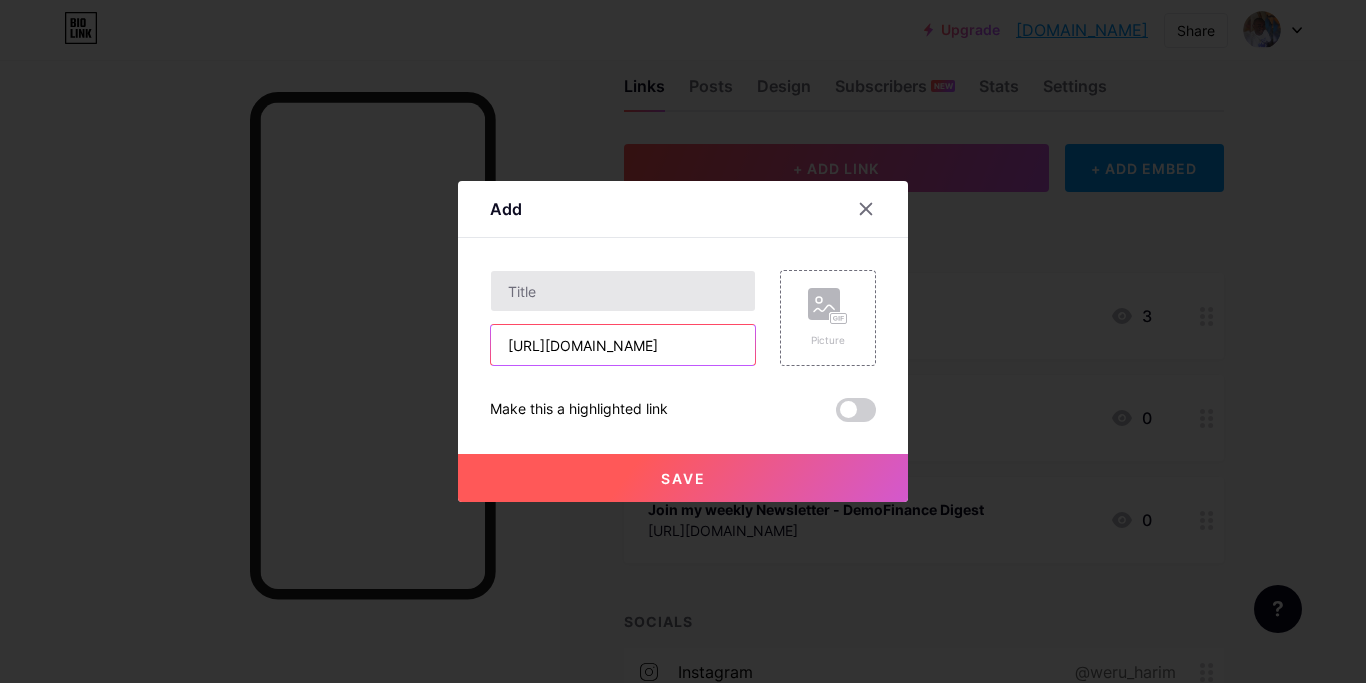 type on "[URL][DOMAIN_NAME]" 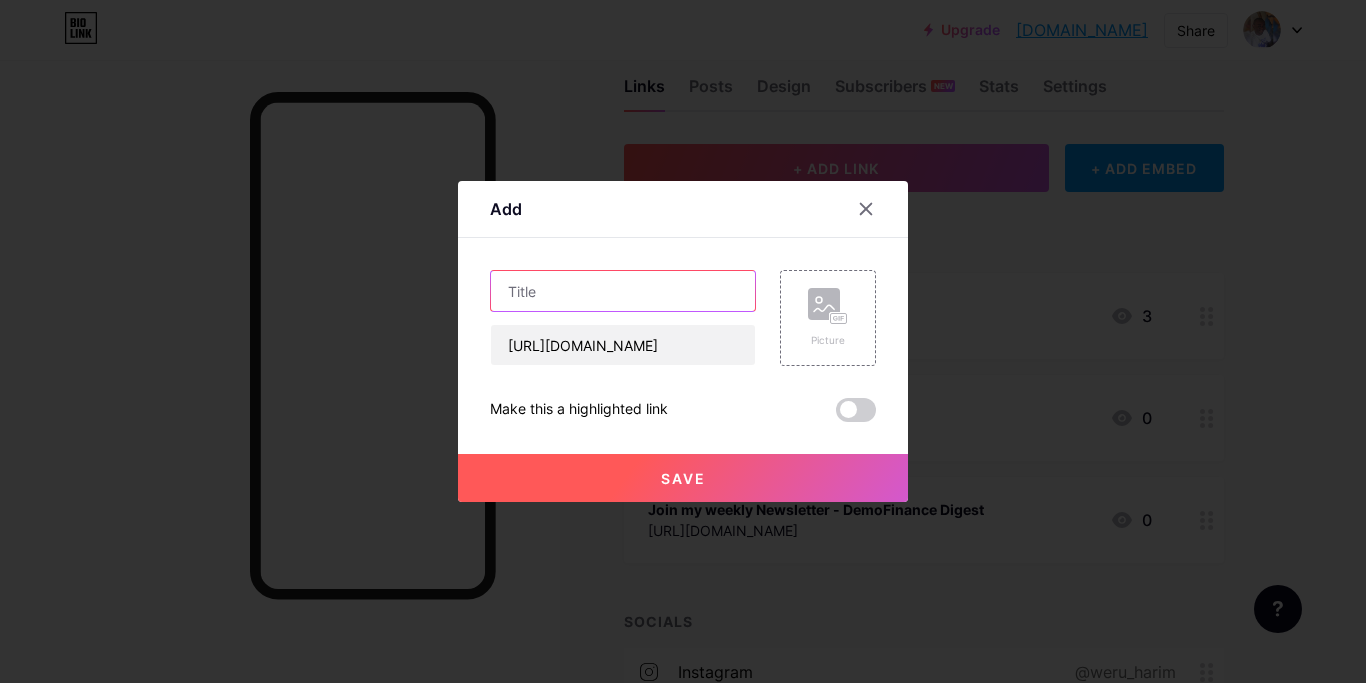 click at bounding box center [623, 291] 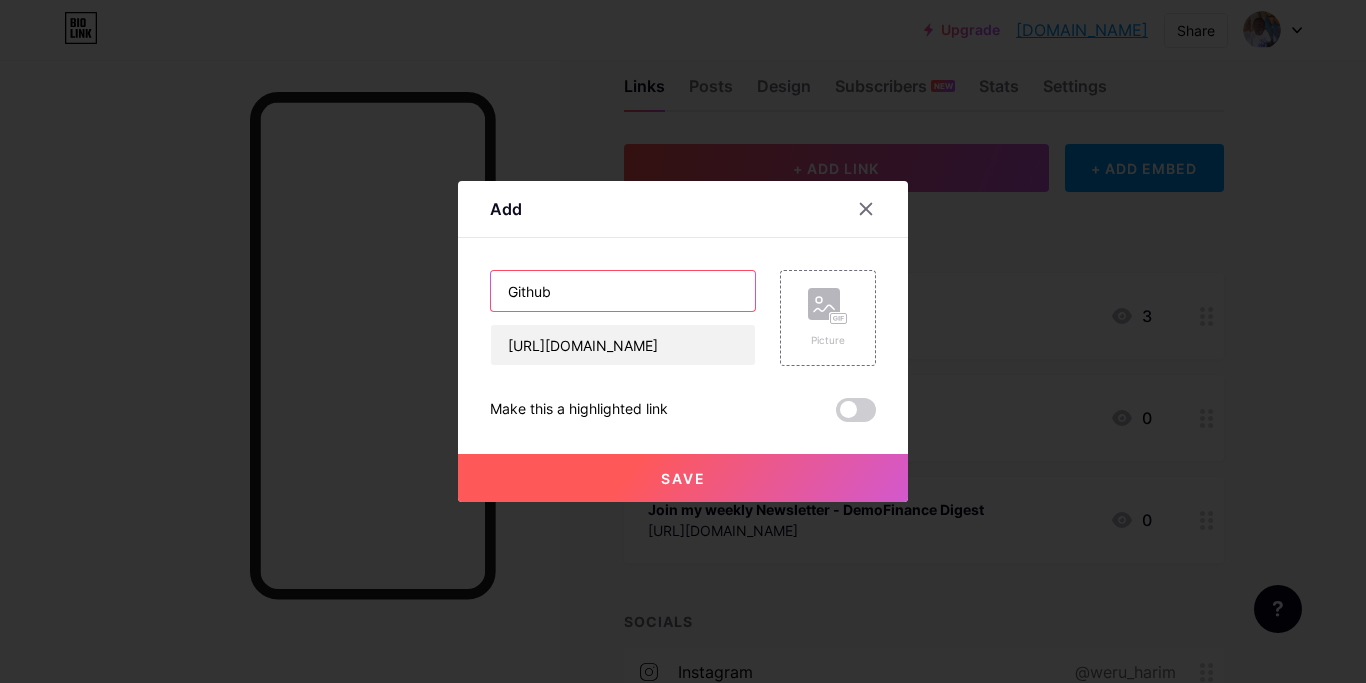 type on "Github" 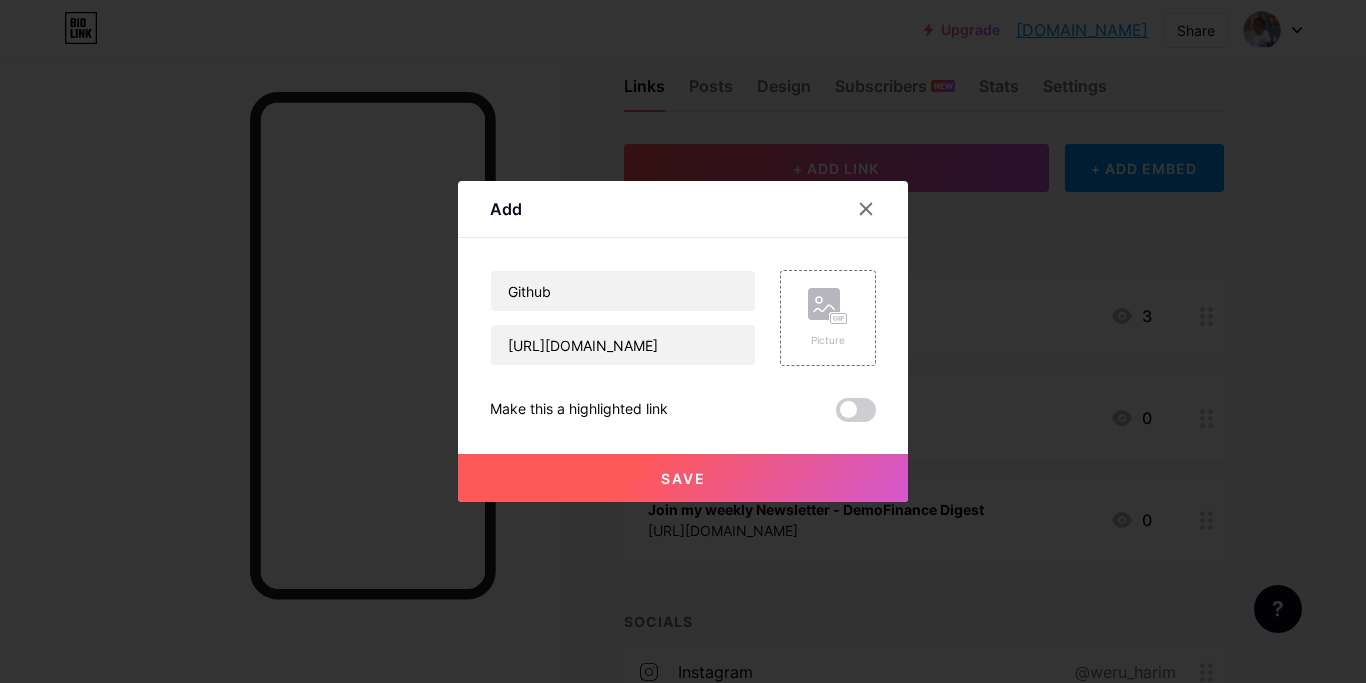 click on "Save" at bounding box center (683, 478) 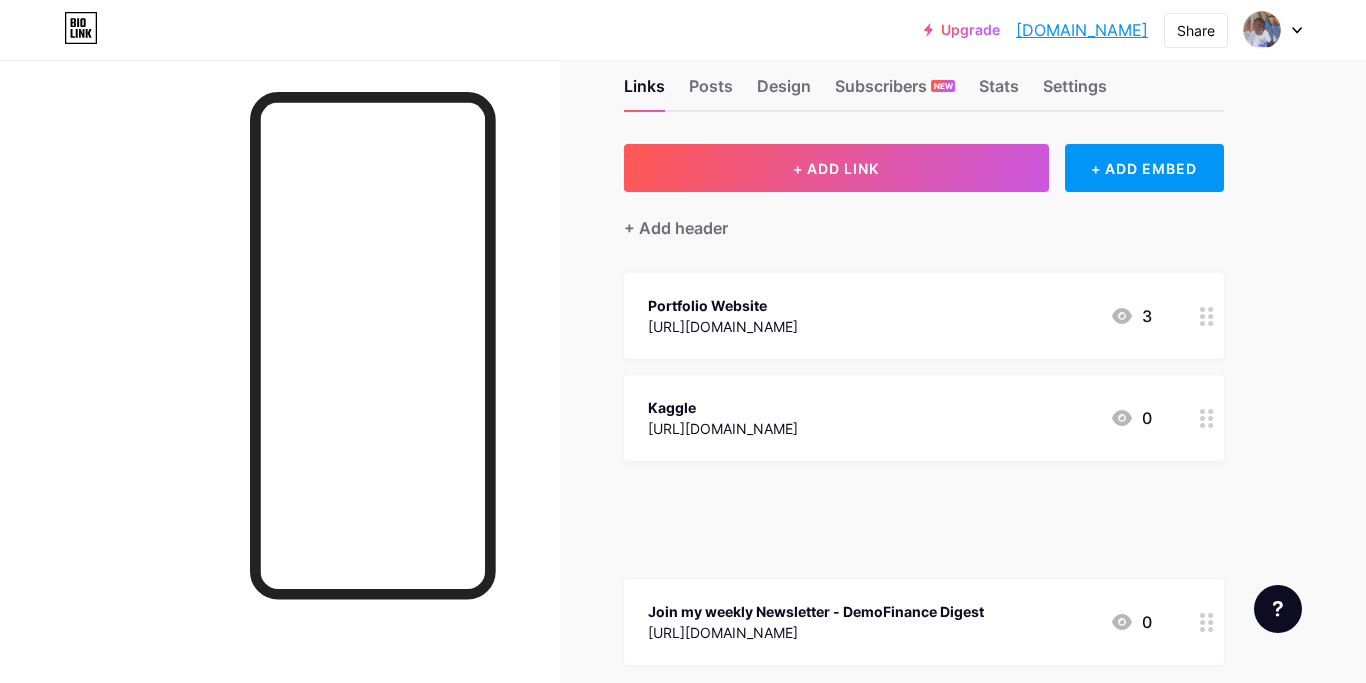 type 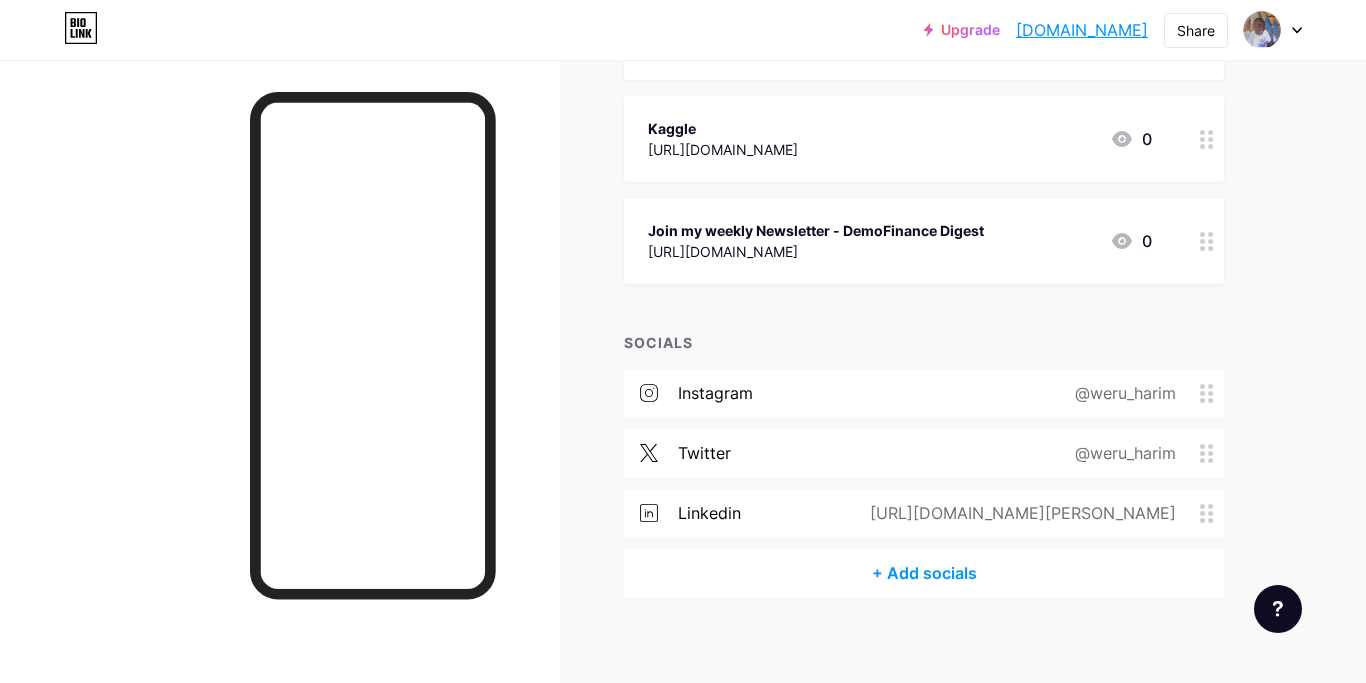 scroll, scrollTop: 426, scrollLeft: 0, axis: vertical 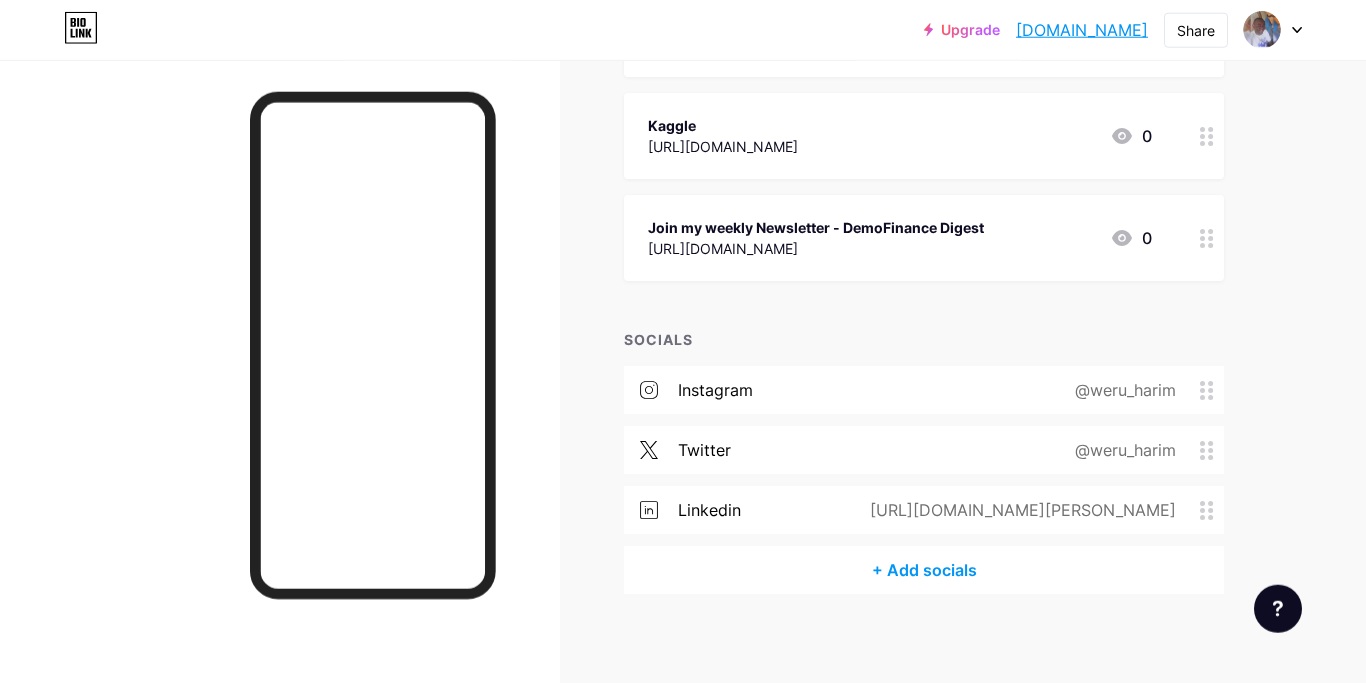click 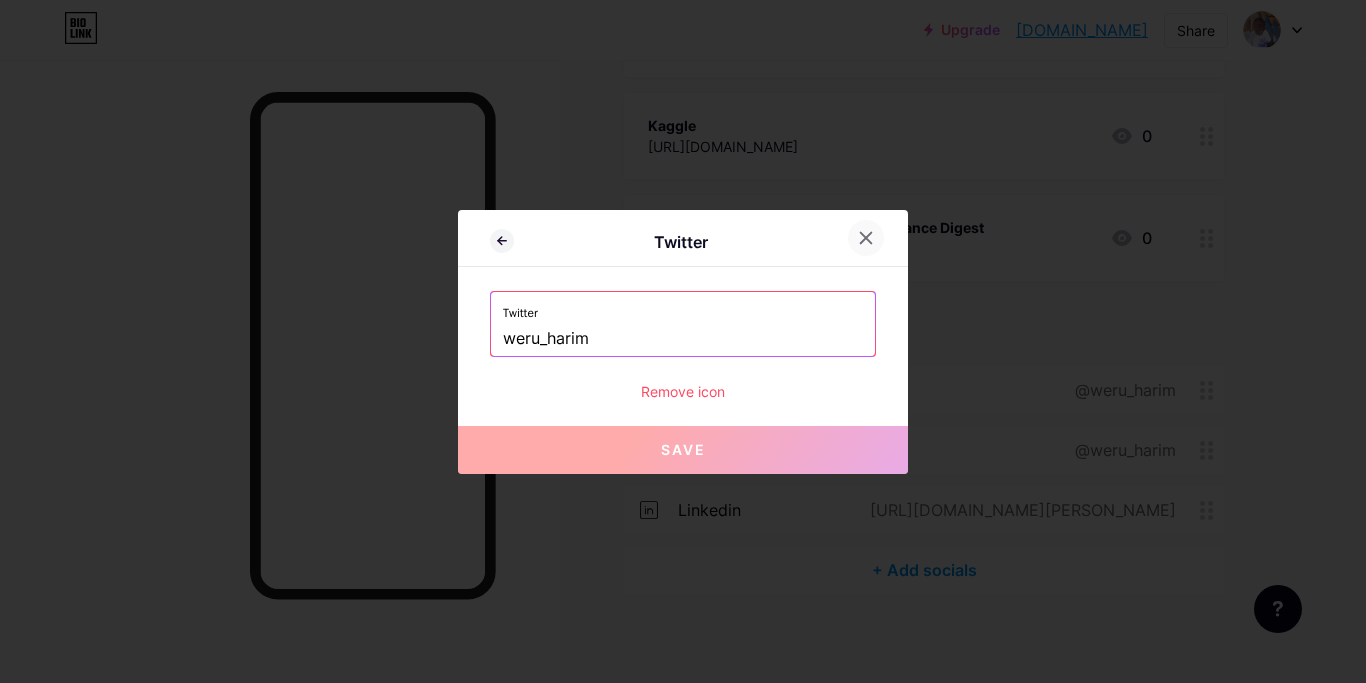 click at bounding box center [866, 238] 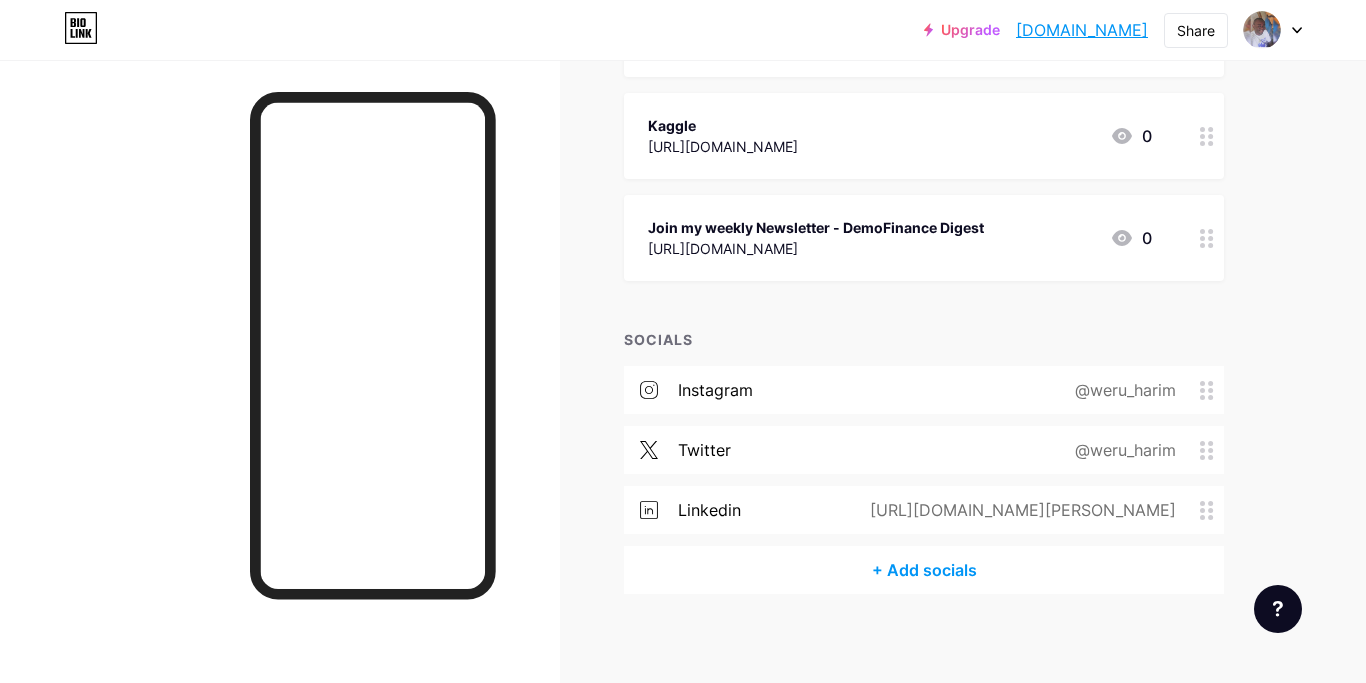 drag, startPoint x: 1199, startPoint y: 501, endPoint x: 1191, endPoint y: 387, distance: 114.28036 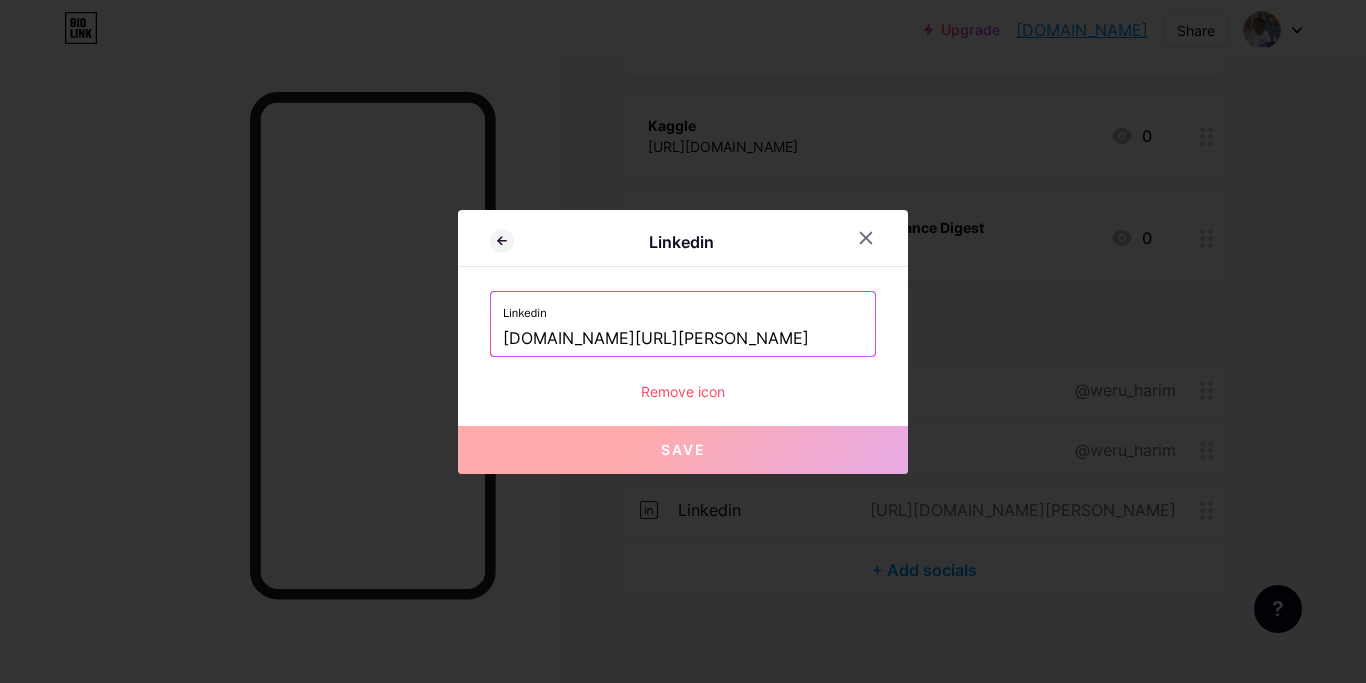 click at bounding box center (683, 341) 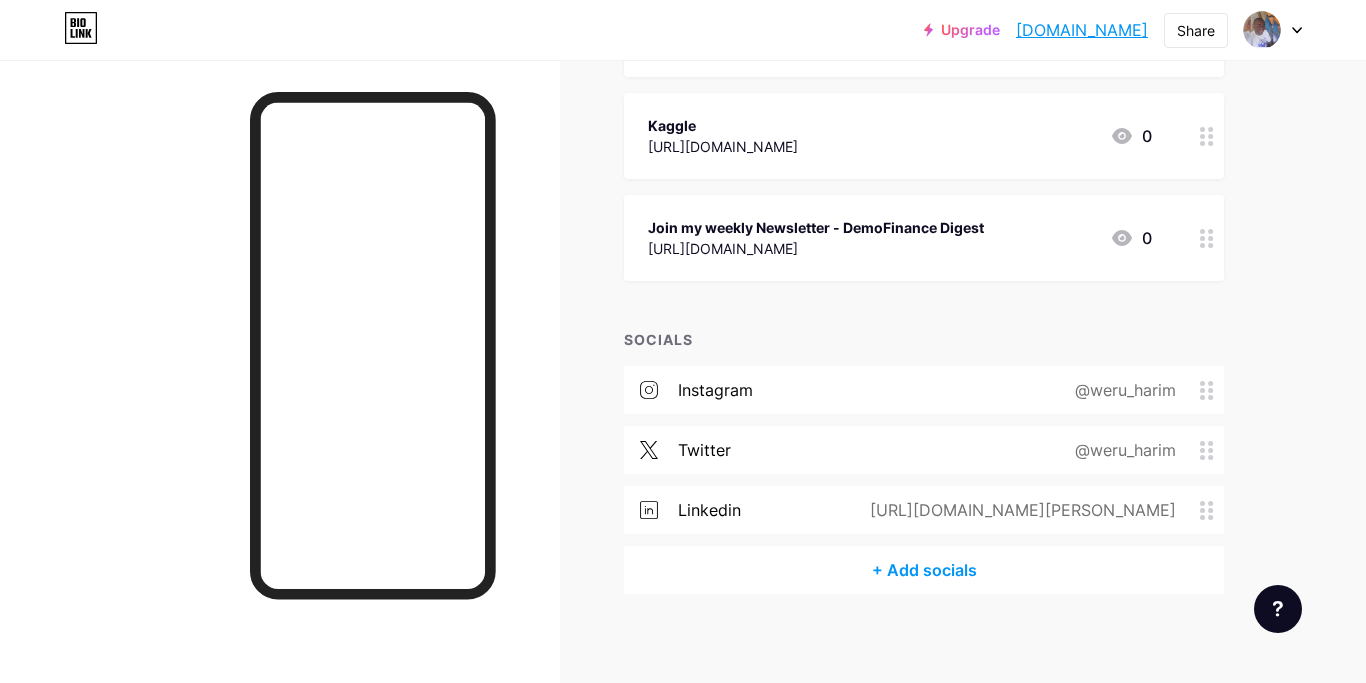 type 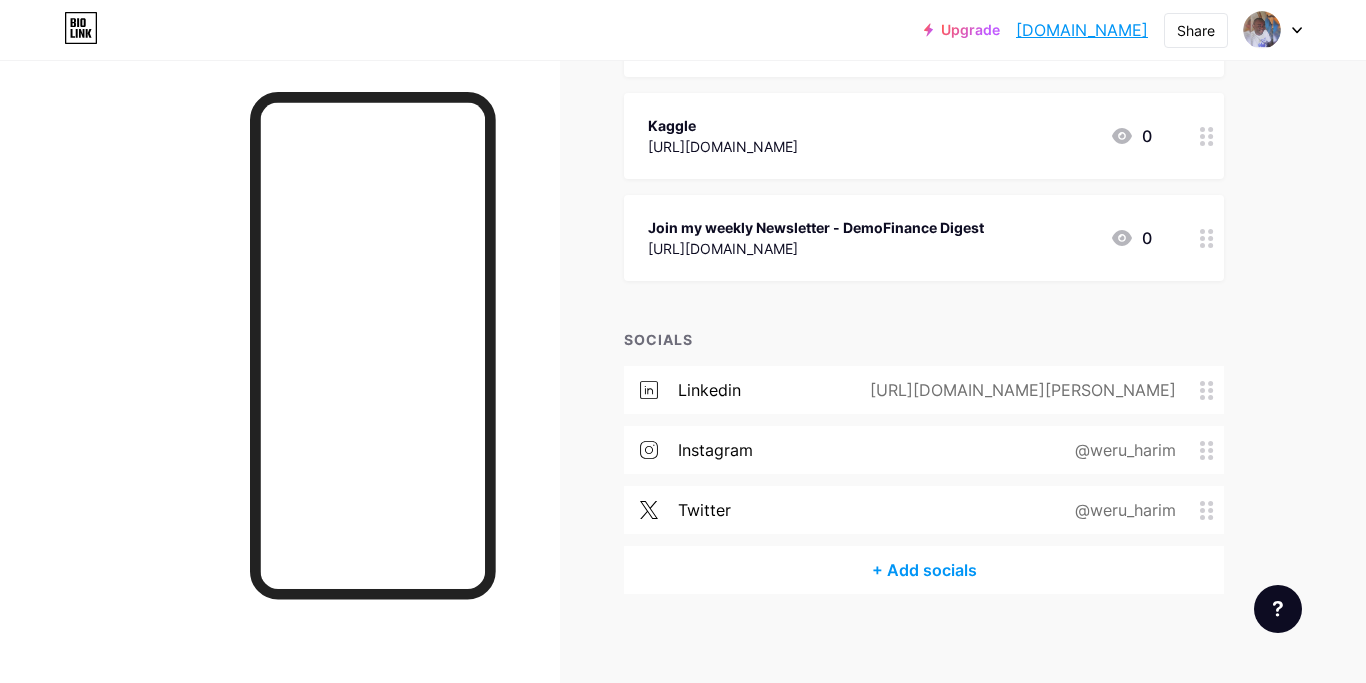 click on "+ Add socials" at bounding box center (924, 570) 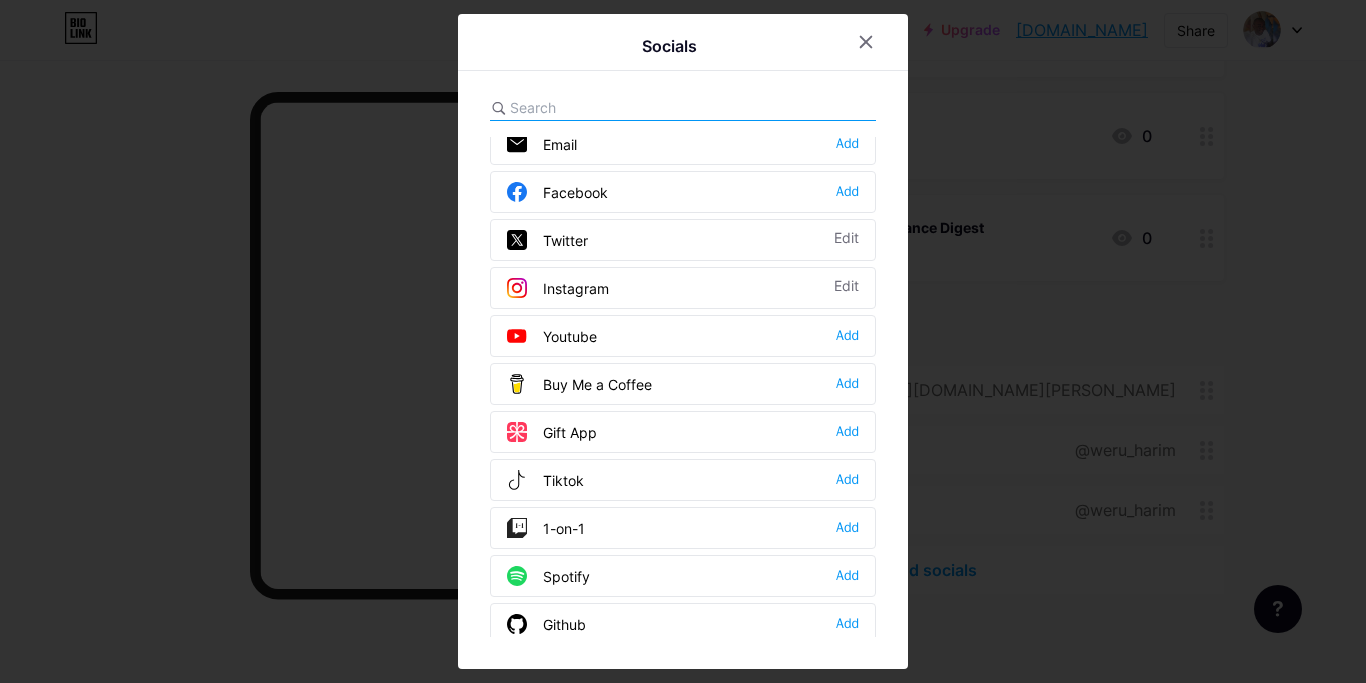 scroll, scrollTop: 0, scrollLeft: 0, axis: both 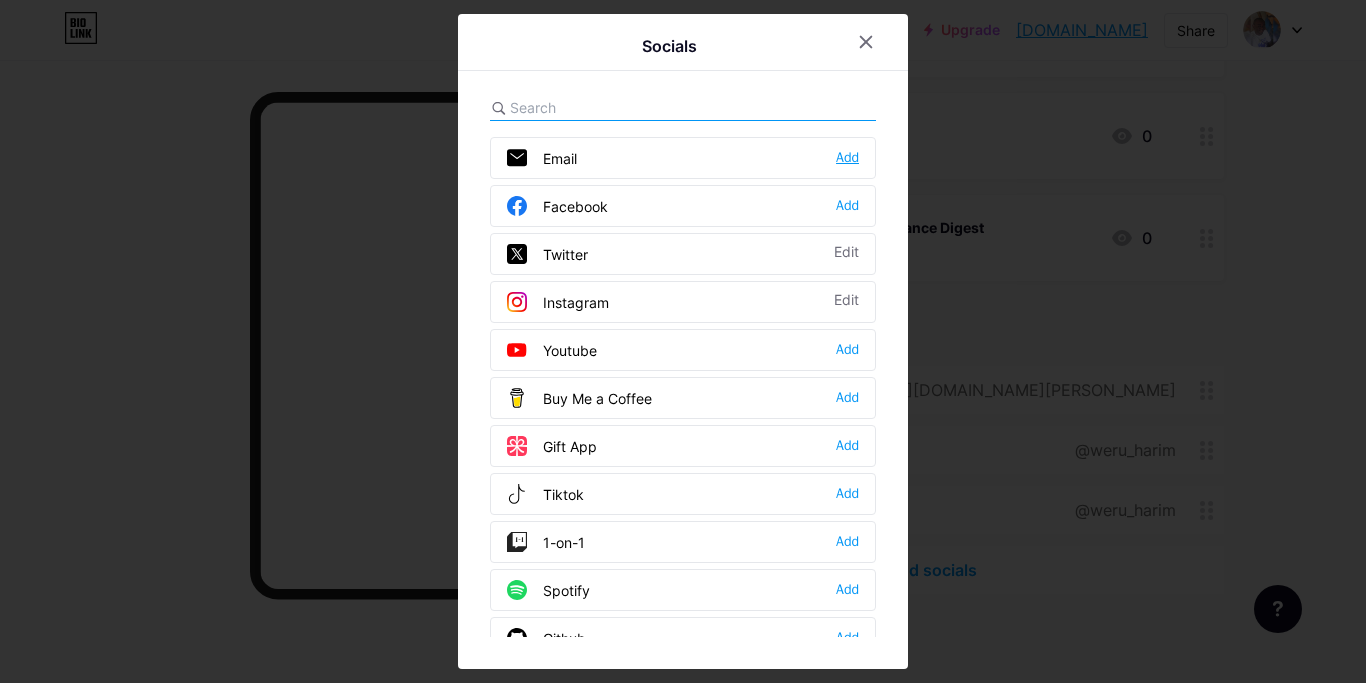 click on "Add" at bounding box center [847, 158] 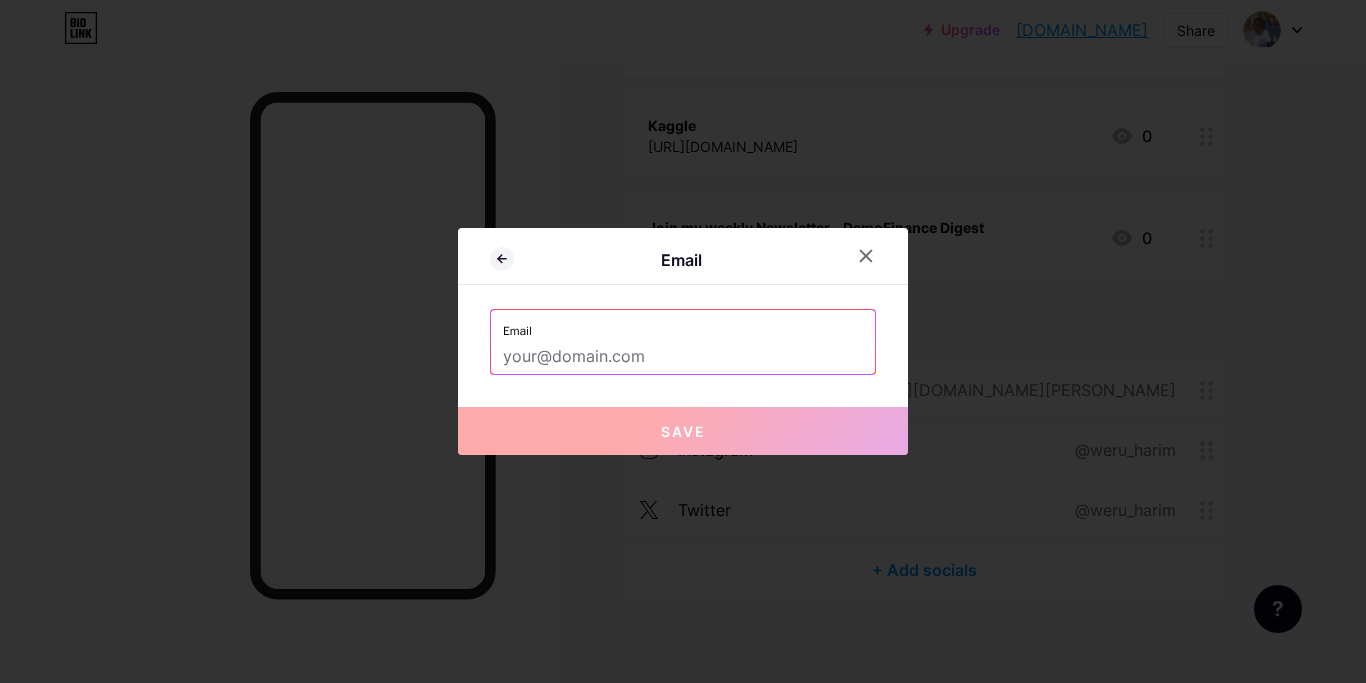 click at bounding box center (683, 357) 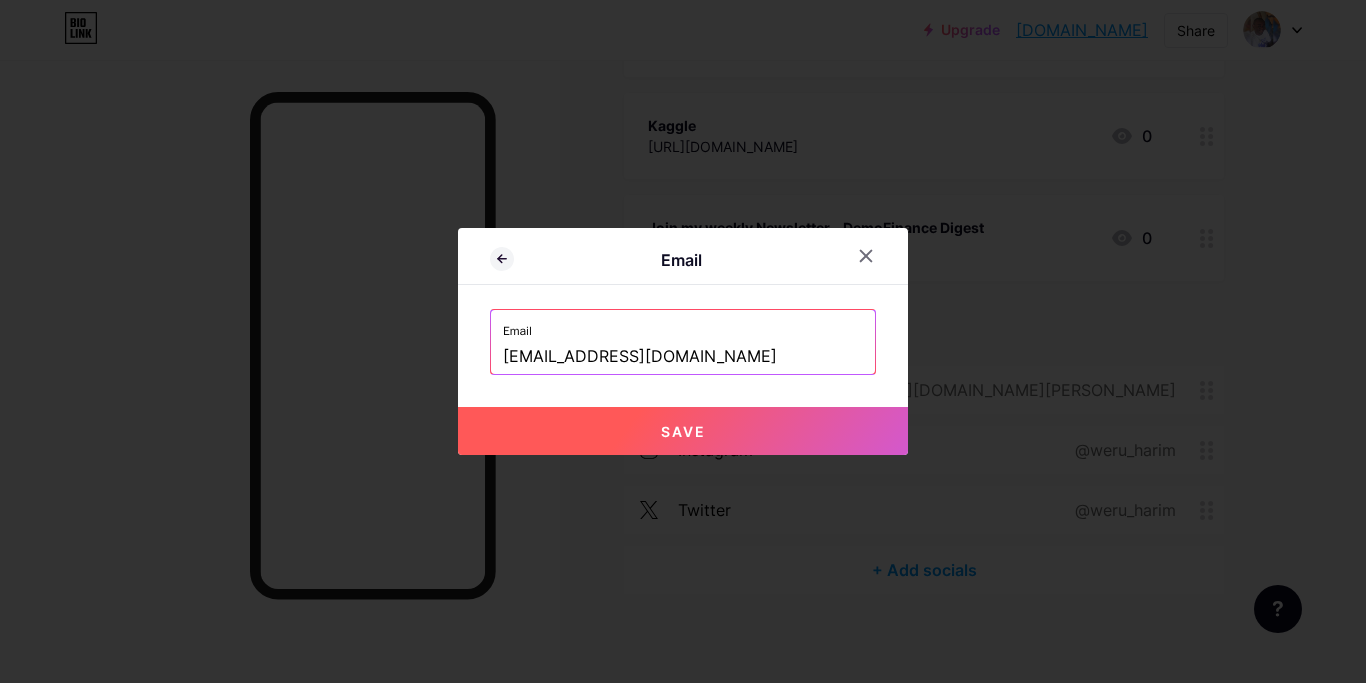 click on "Save" at bounding box center [683, 431] 